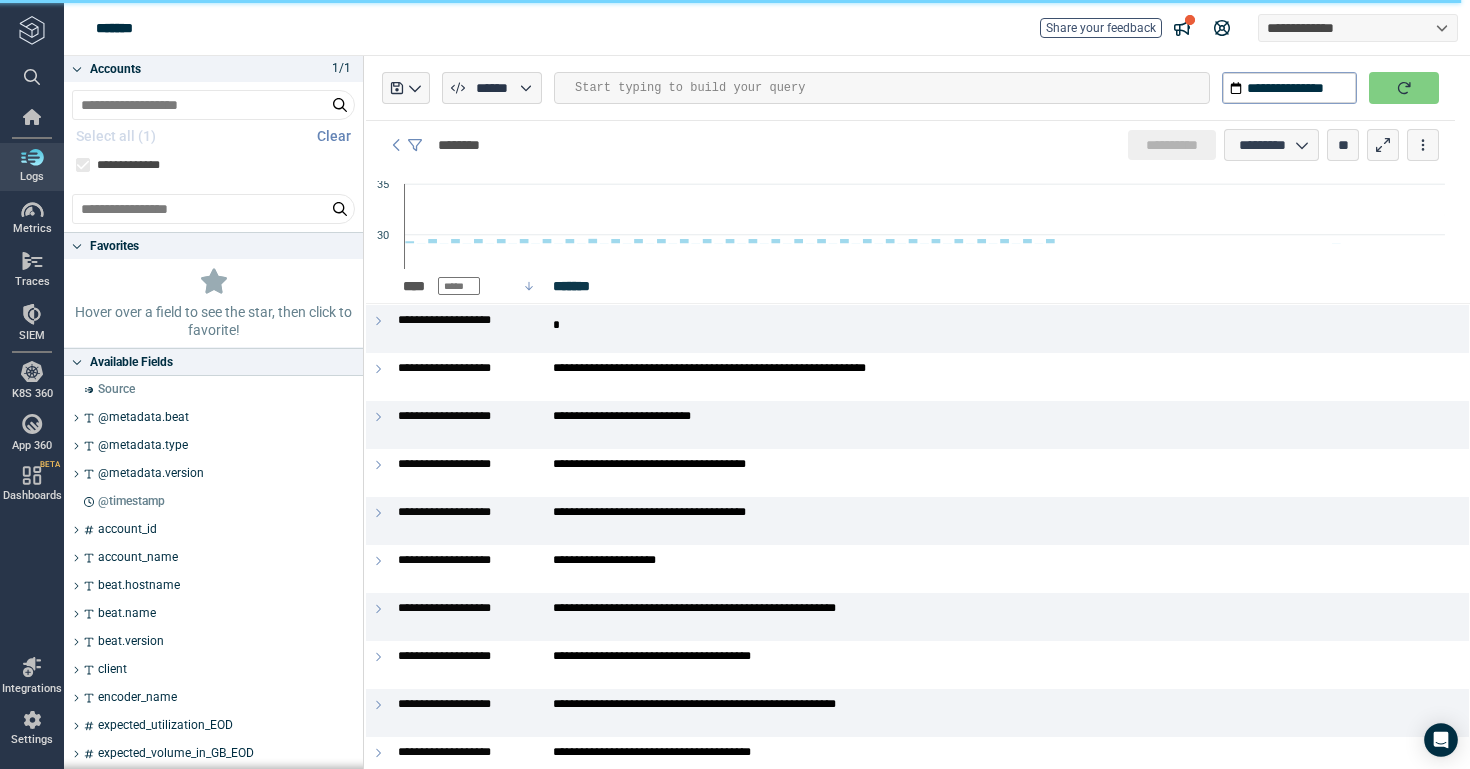 scroll, scrollTop: 0, scrollLeft: 0, axis: both 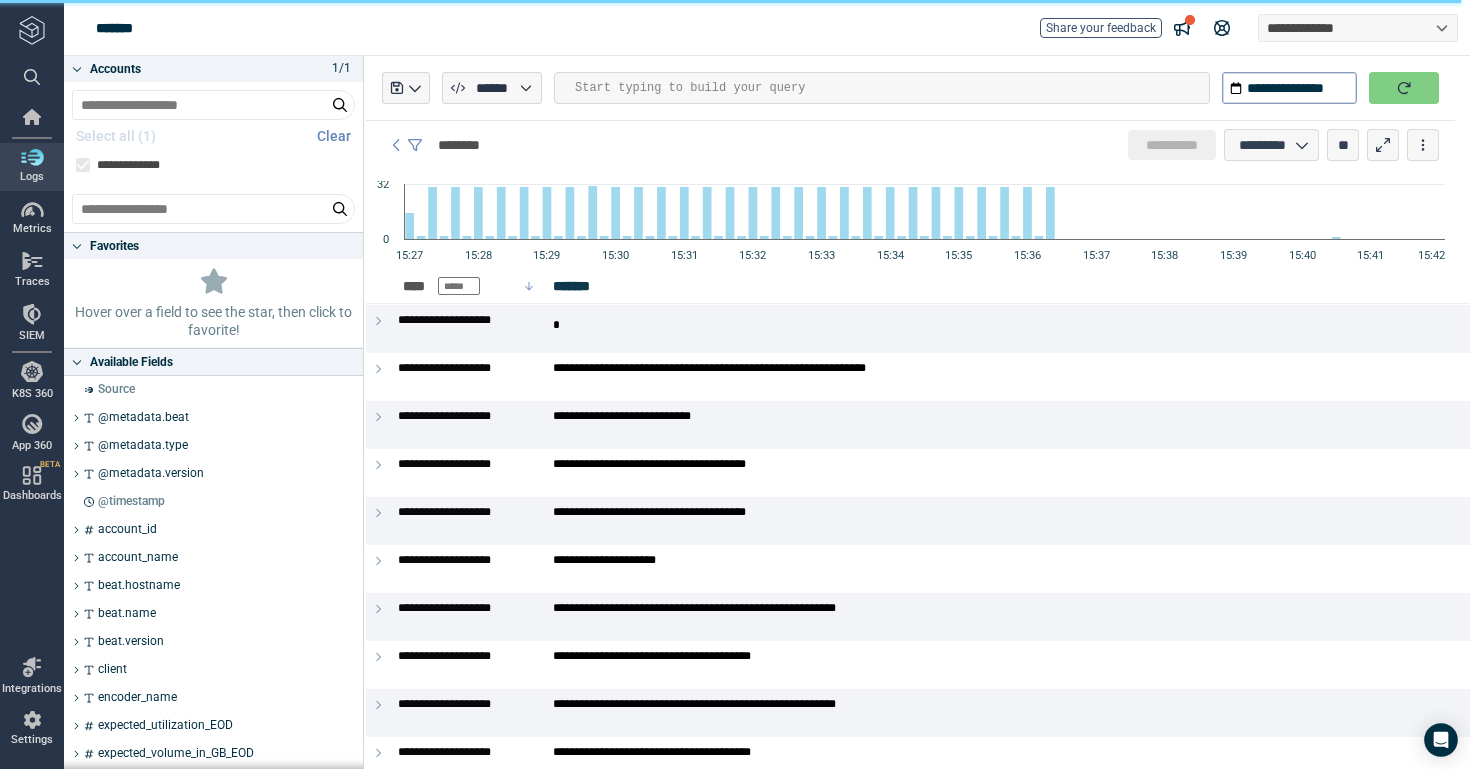 click at bounding box center [892, 88] 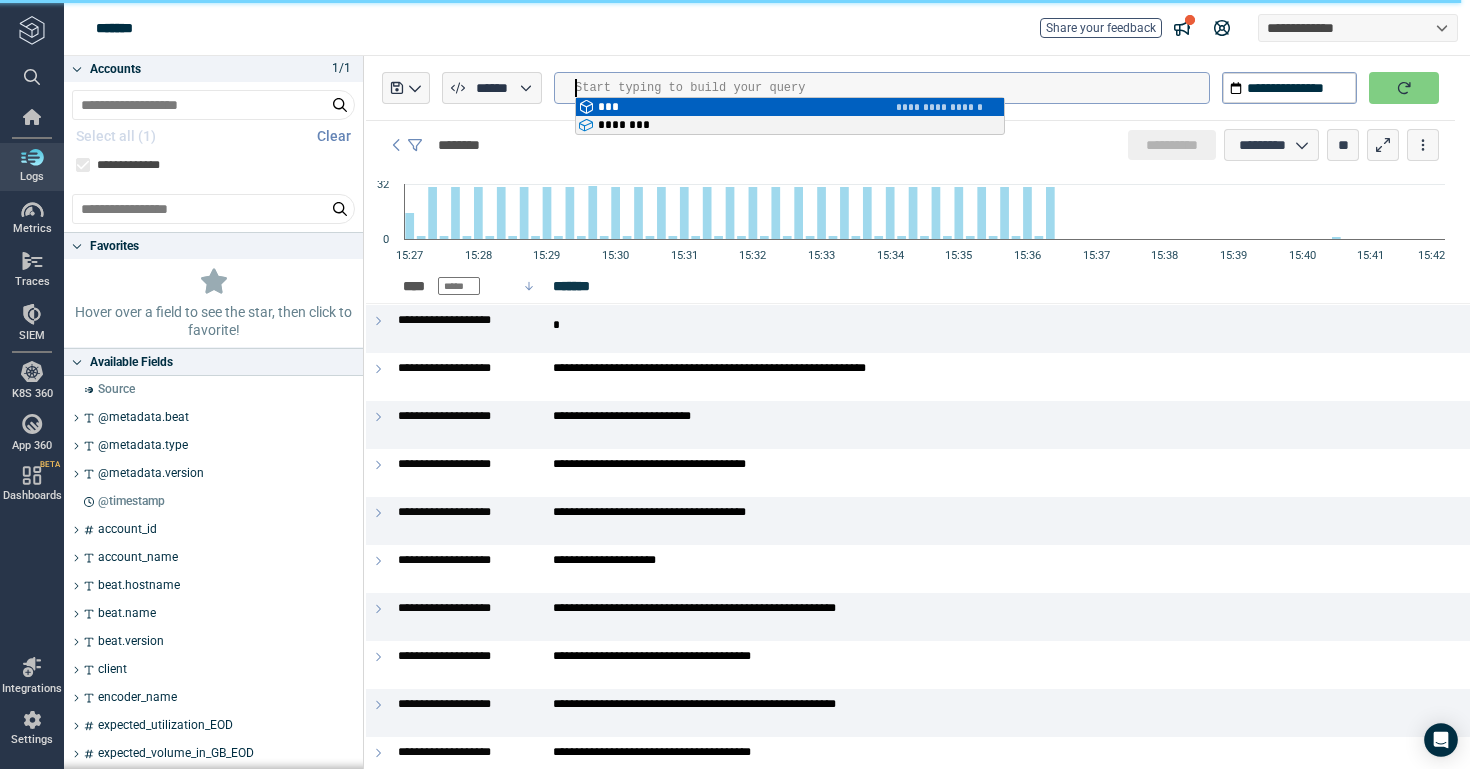 click at bounding box center [892, 88] 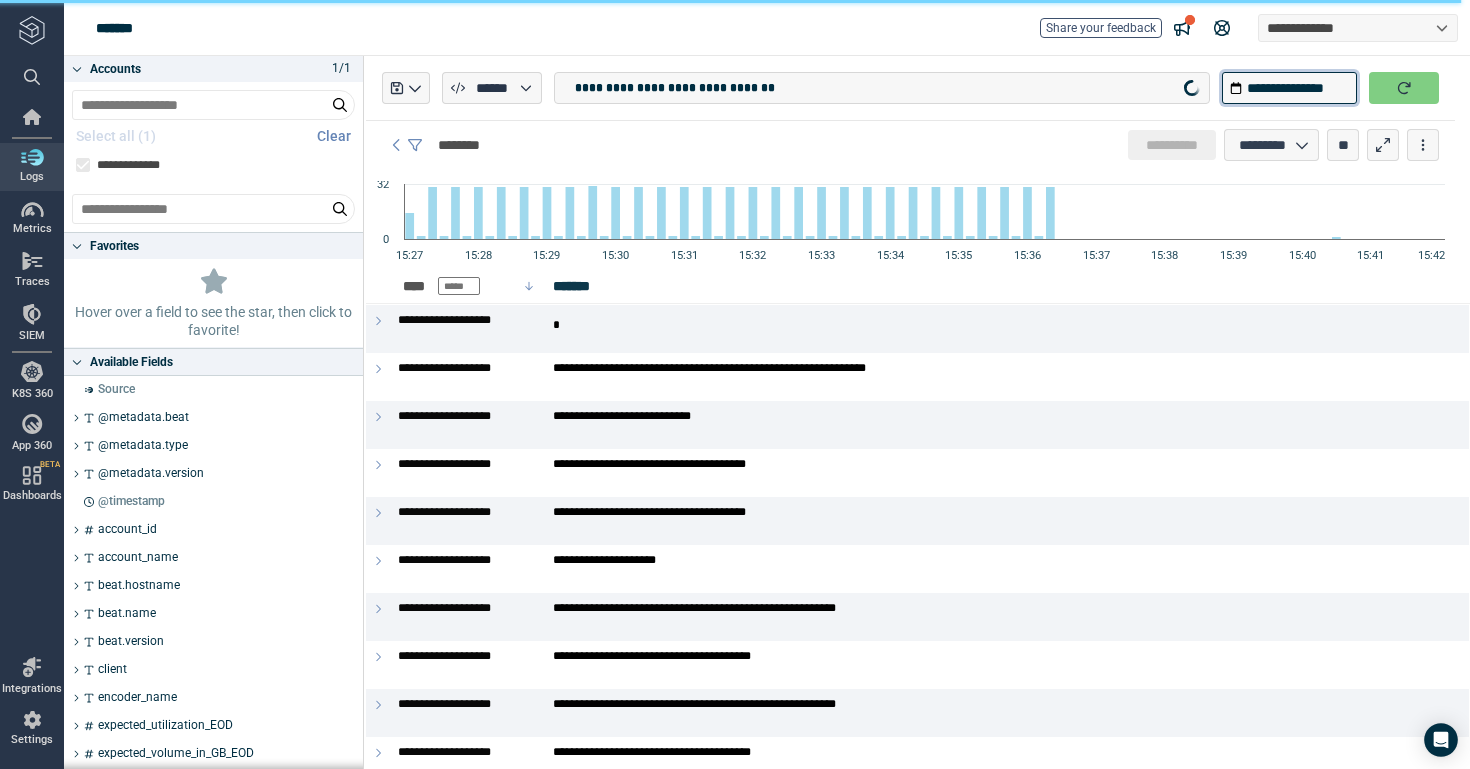 click on "**********" at bounding box center [1289, 88] 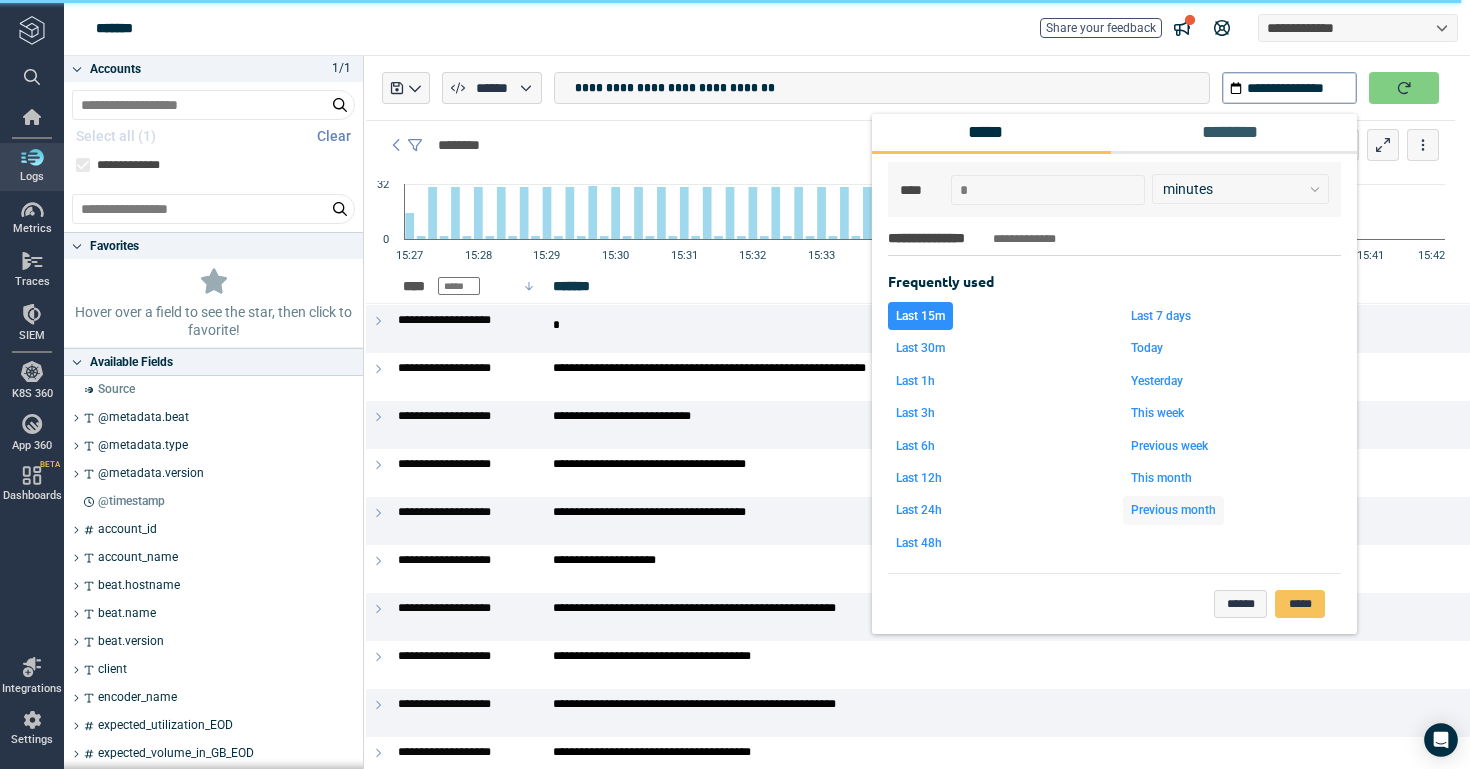 click on "Previous month" at bounding box center (1173, 510) 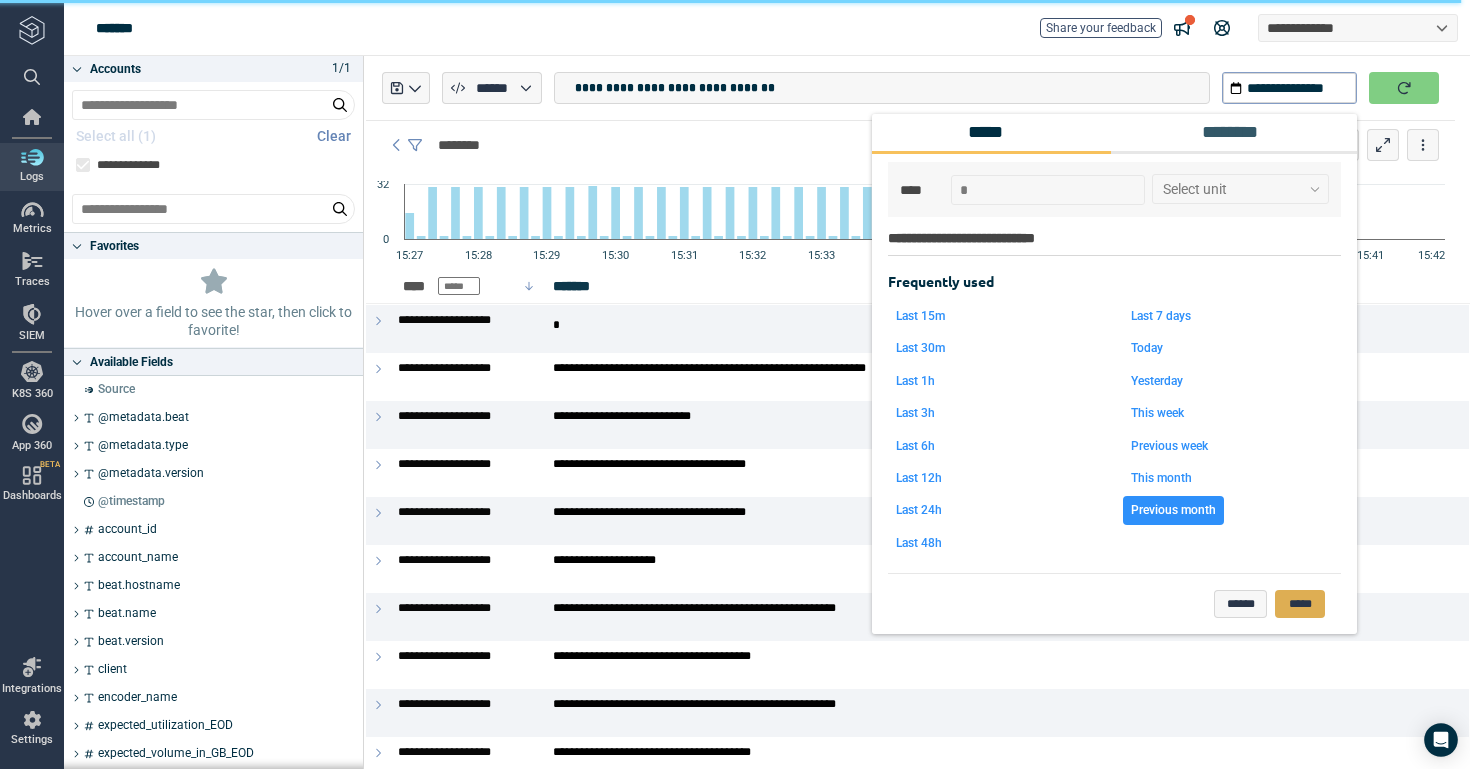 click on "*****" at bounding box center [1300, 604] 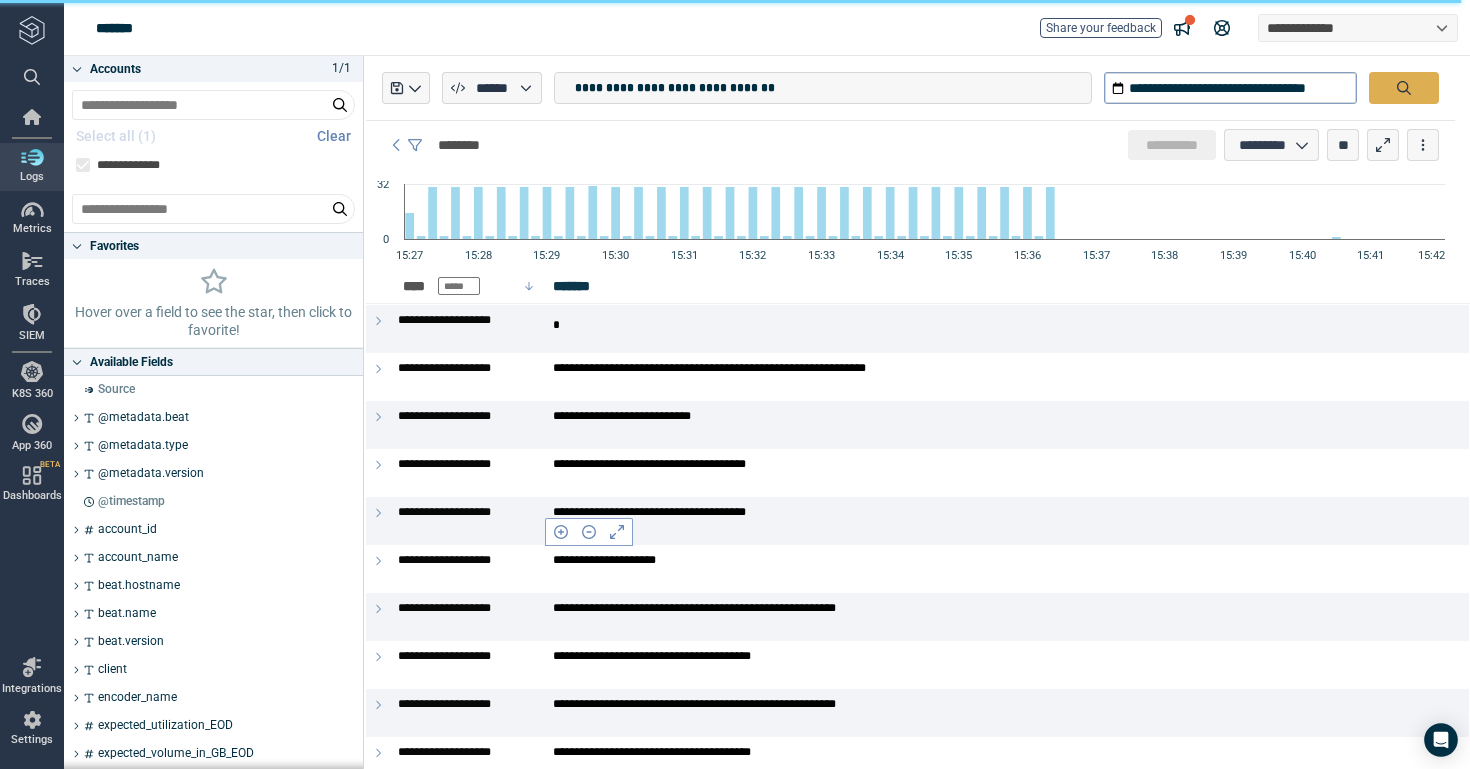 click at bounding box center (1404, 88) 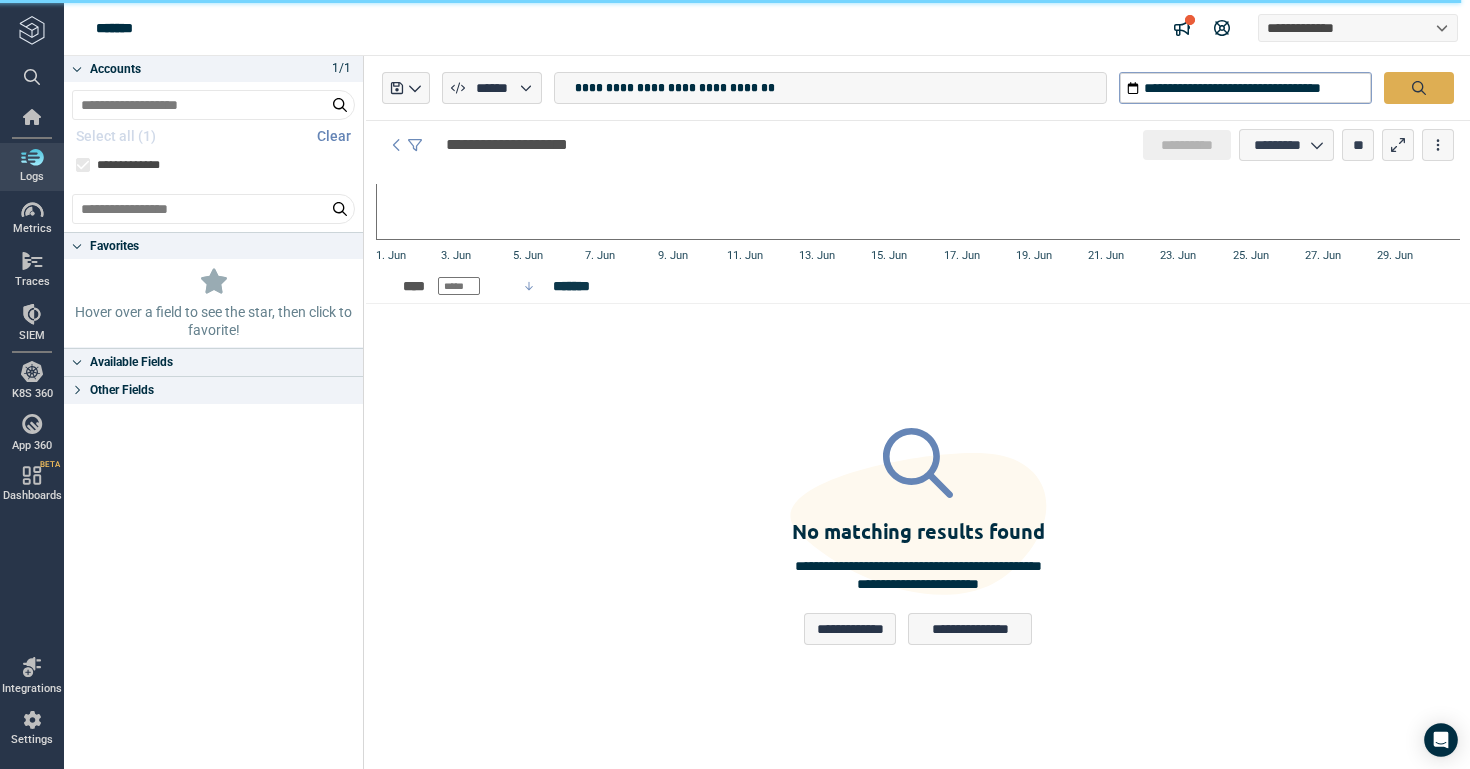 click on "**********" at bounding box center (1222, 28) 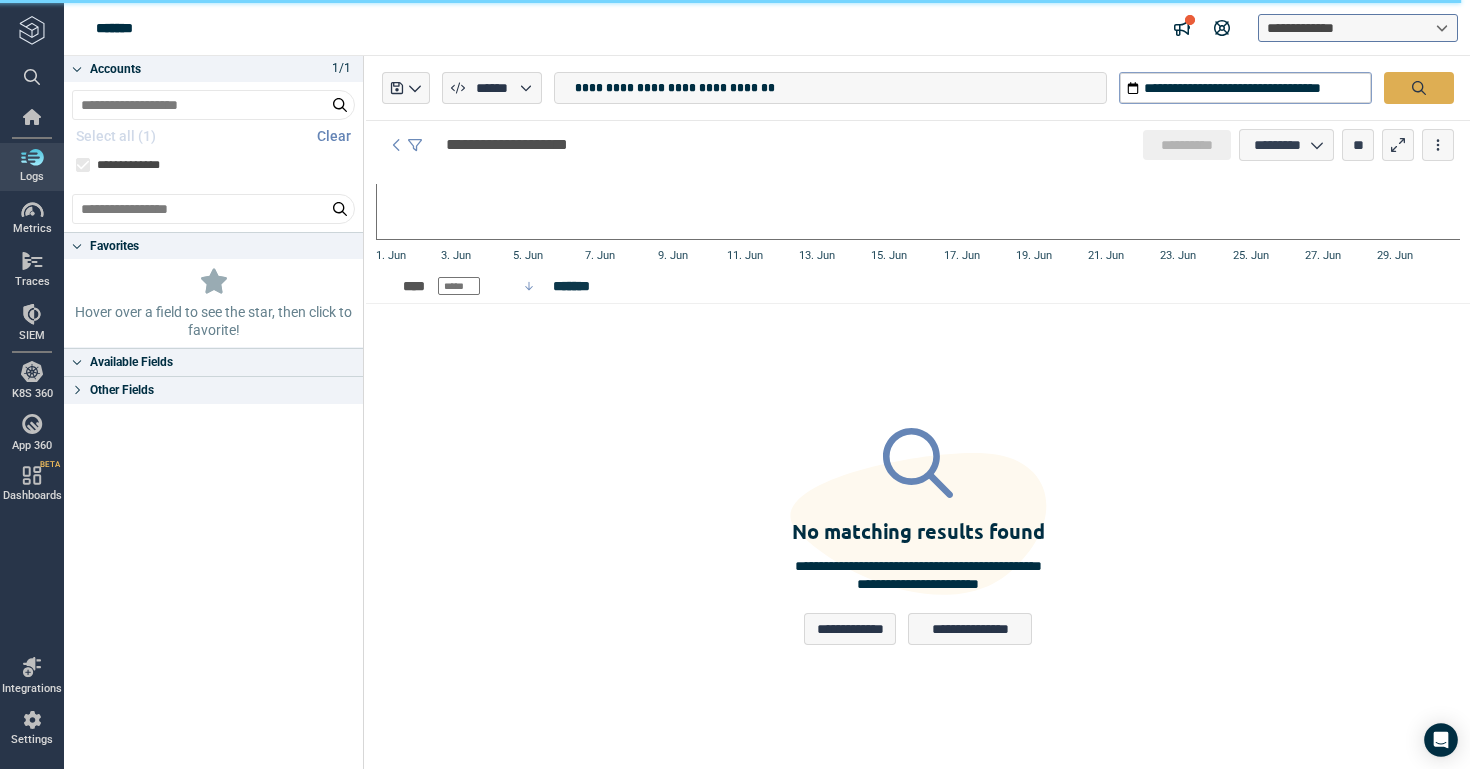 click on "**********" at bounding box center (1309, 28) 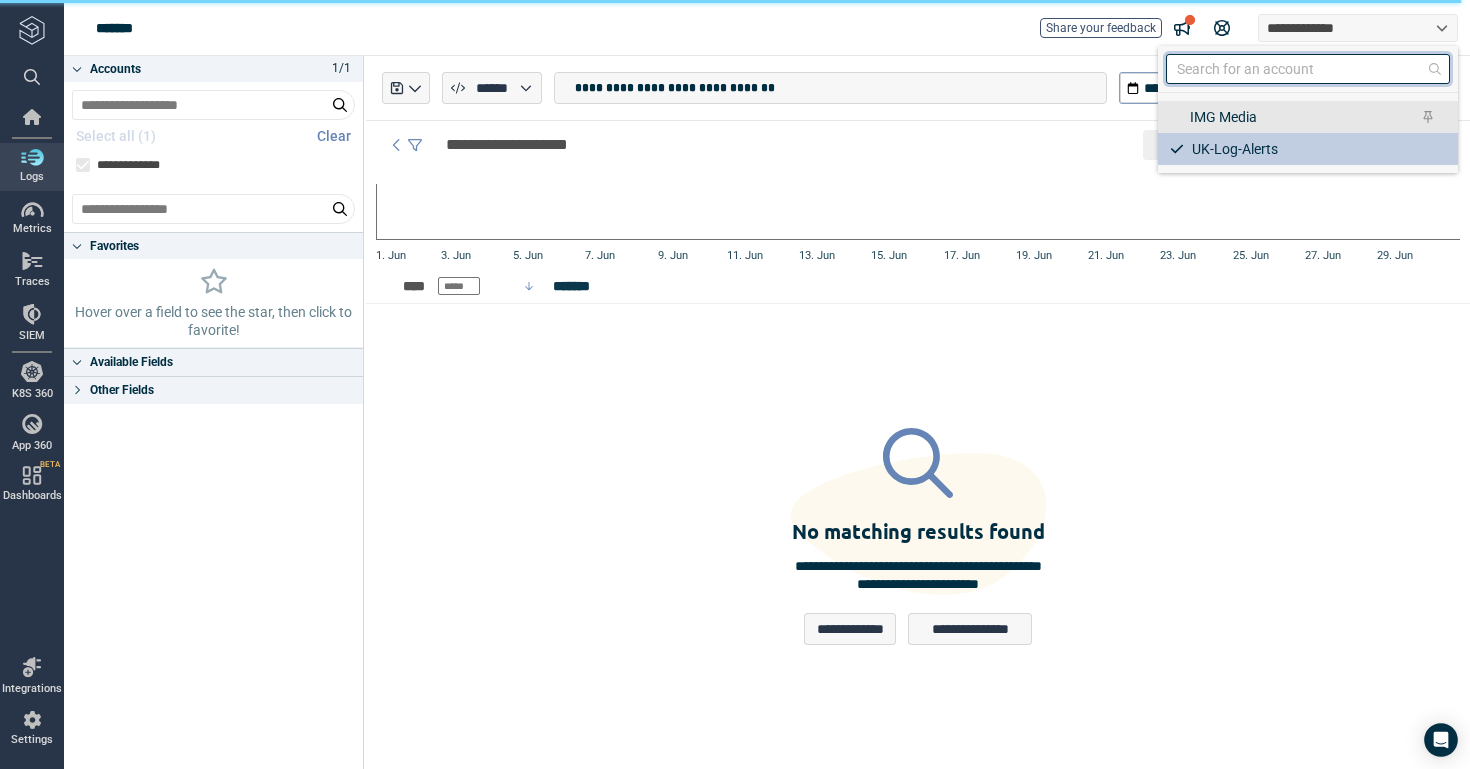 click on "IMG Media" at bounding box center (1308, 117) 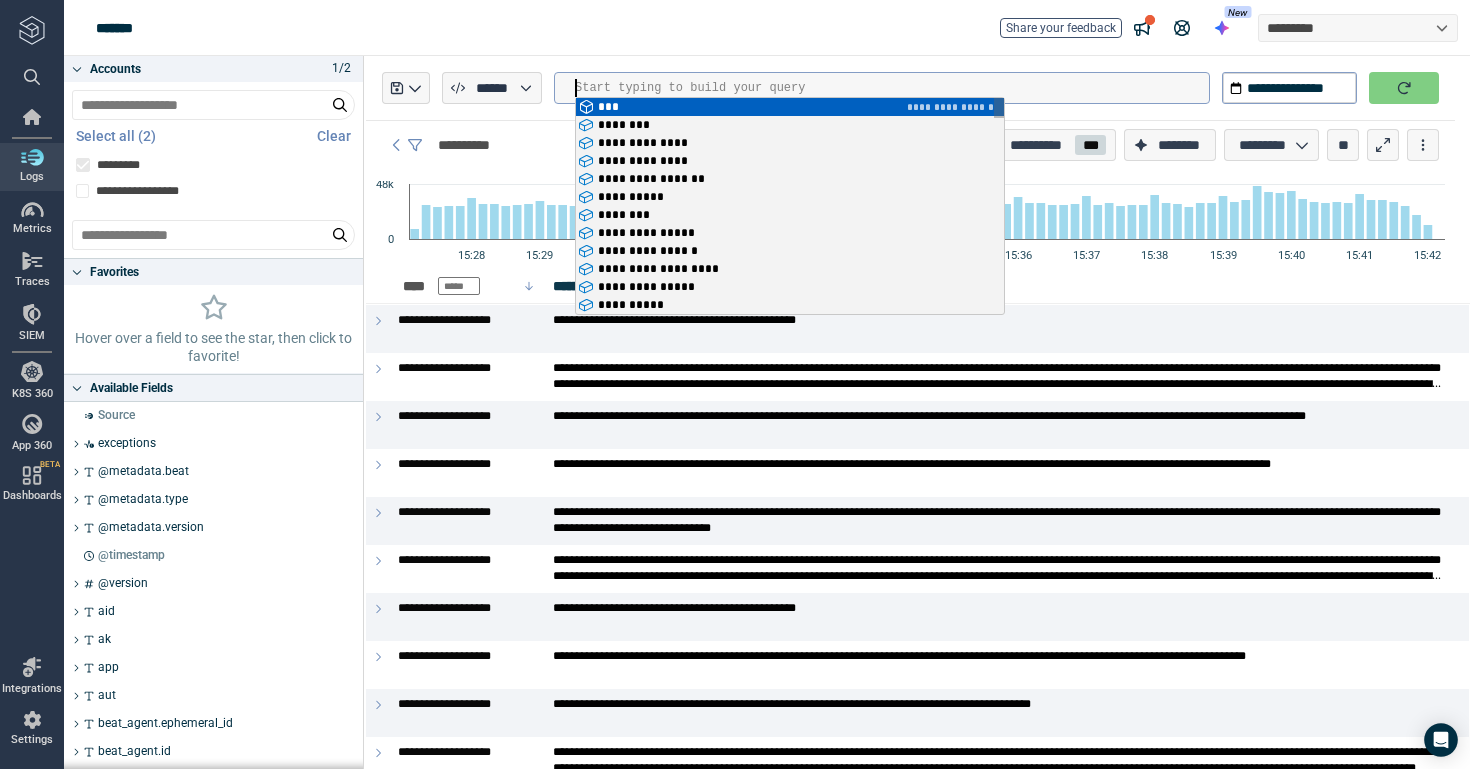 click at bounding box center [892, 88] 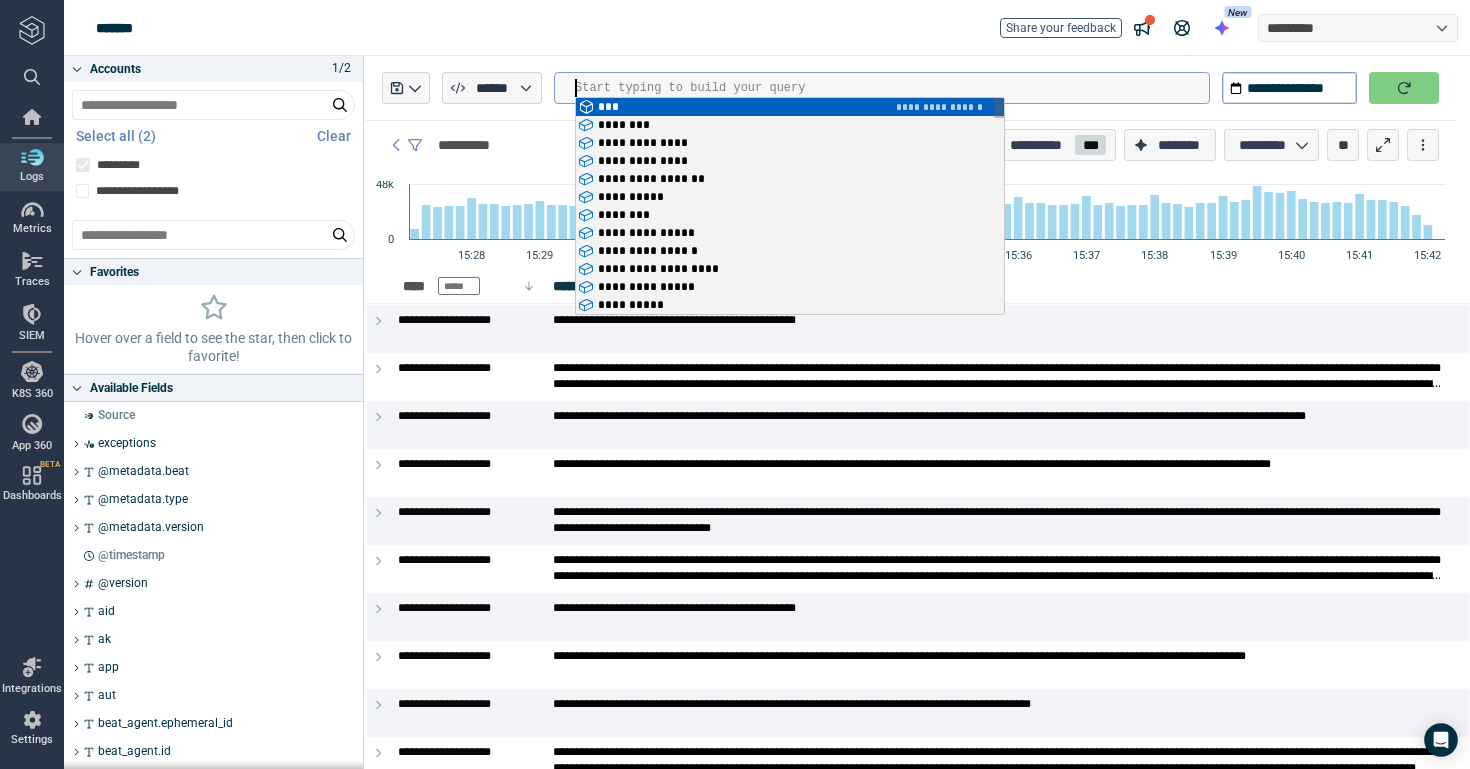 type on "**********" 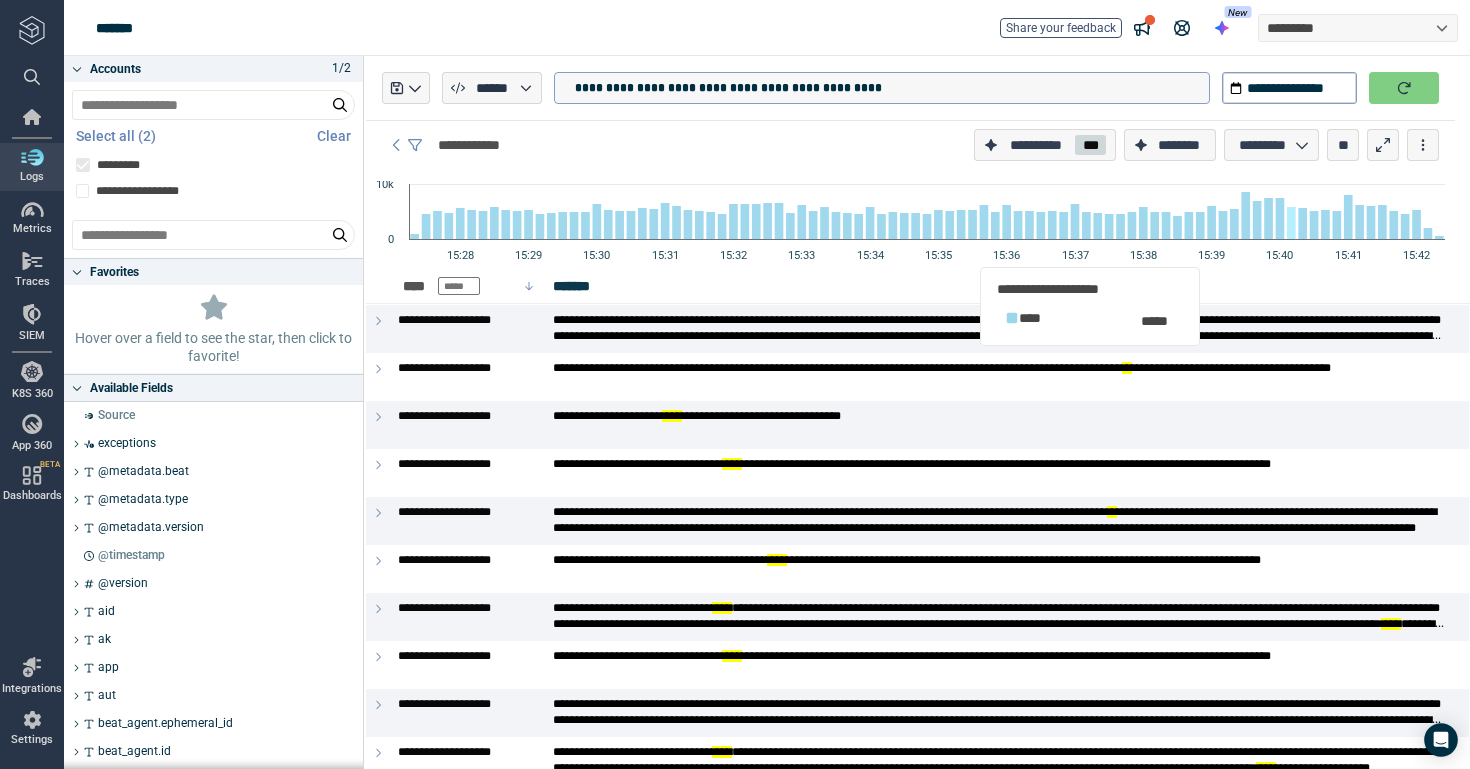 scroll, scrollTop: 0, scrollLeft: 0, axis: both 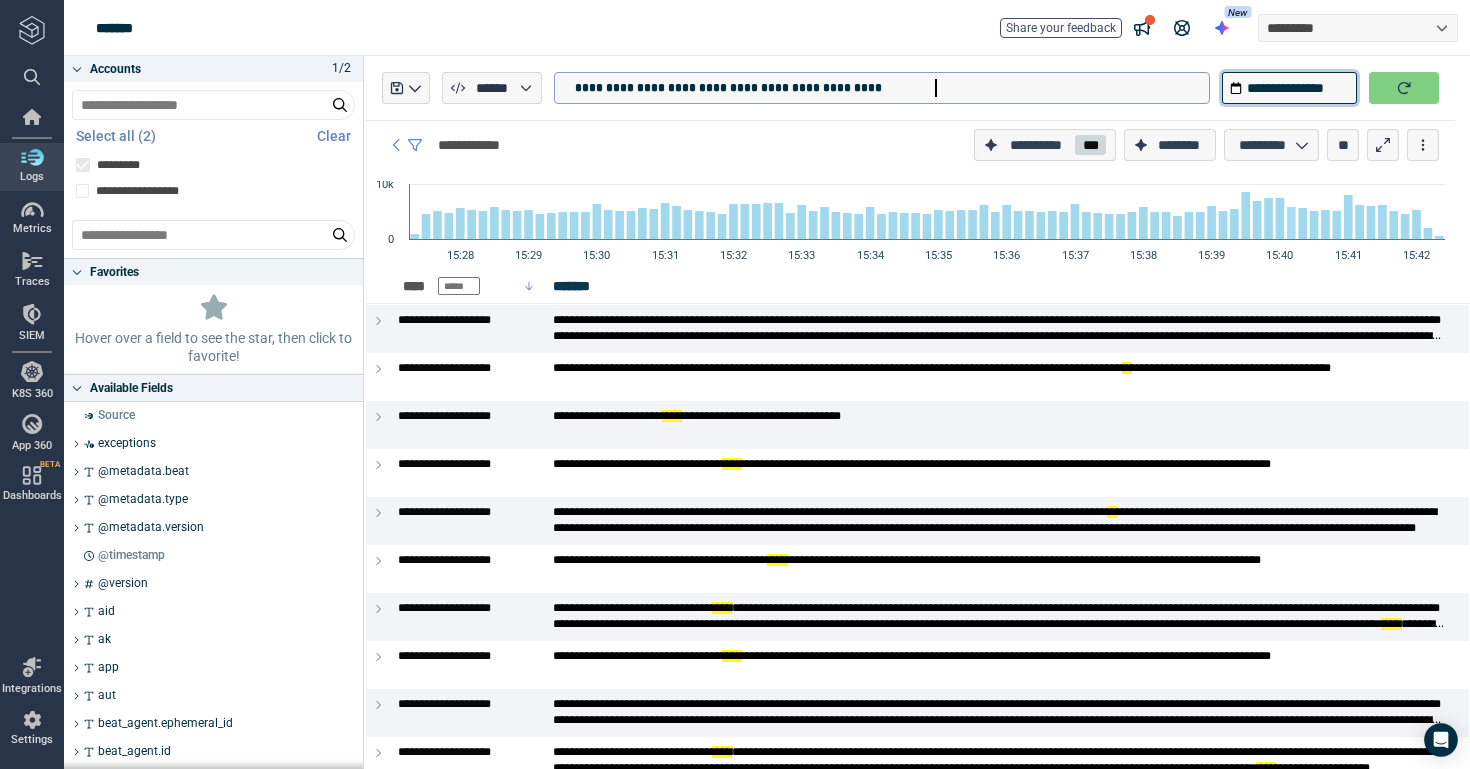 click on "**********" at bounding box center (1289, 88) 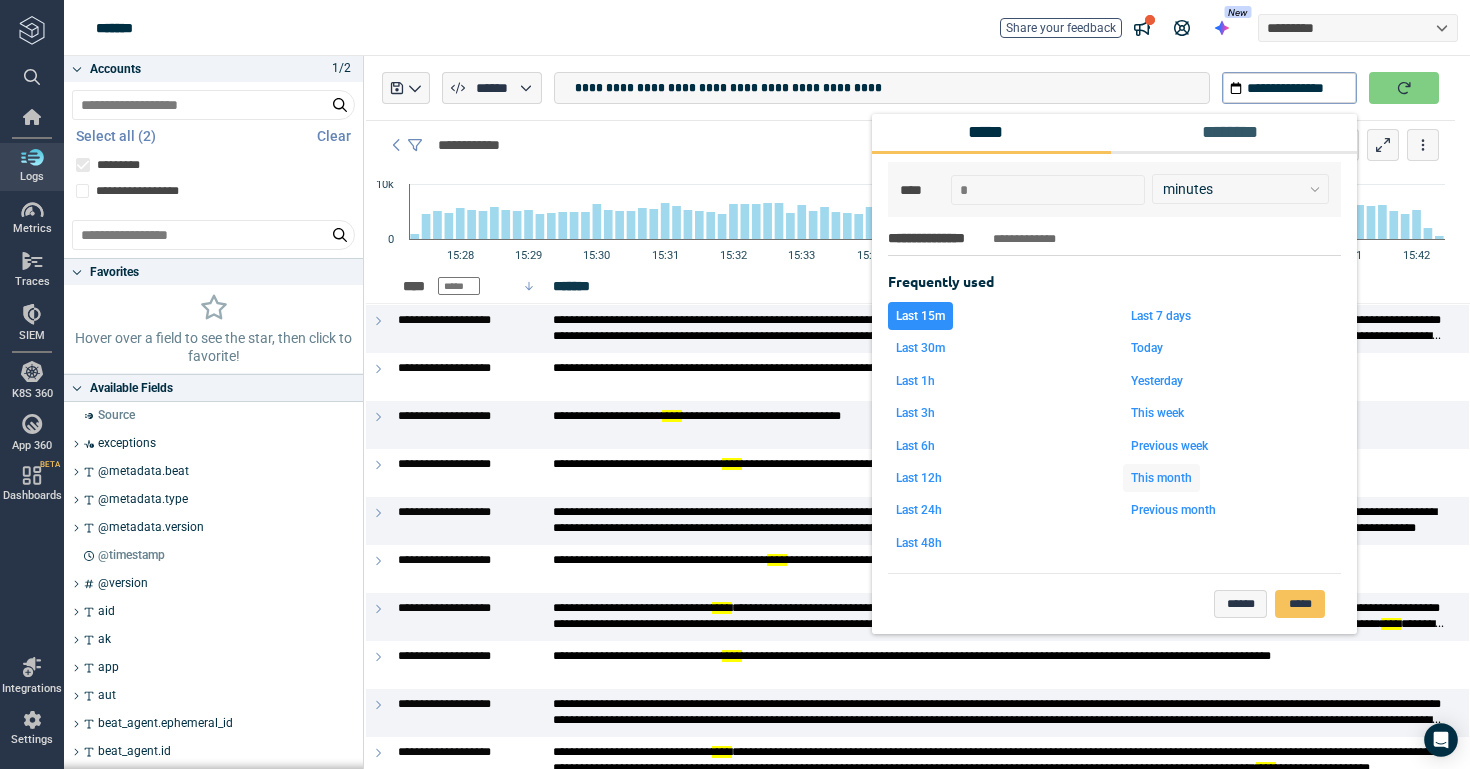 click on "This month" at bounding box center (1161, 478) 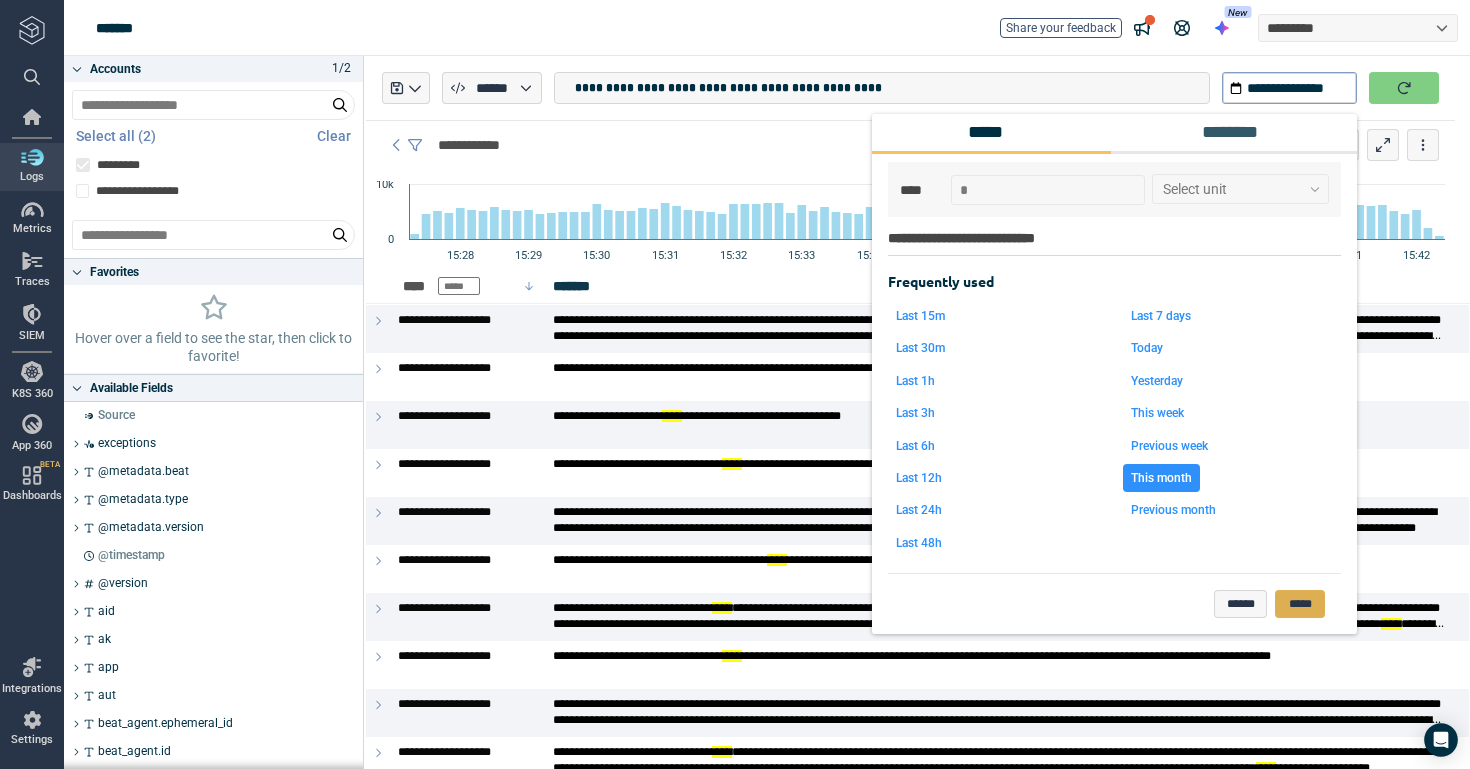 click on "*****" at bounding box center (1300, 604) 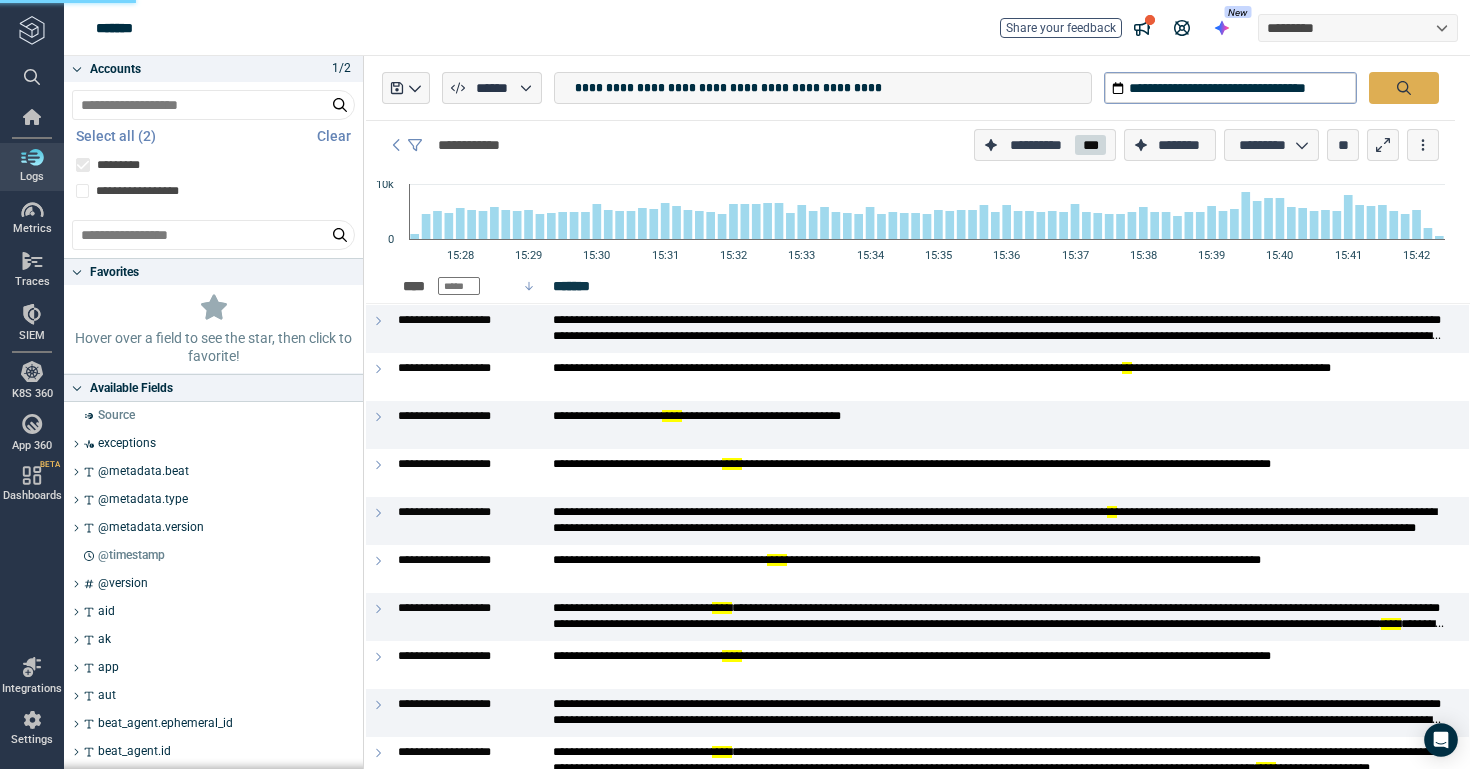 click at bounding box center [1404, 88] 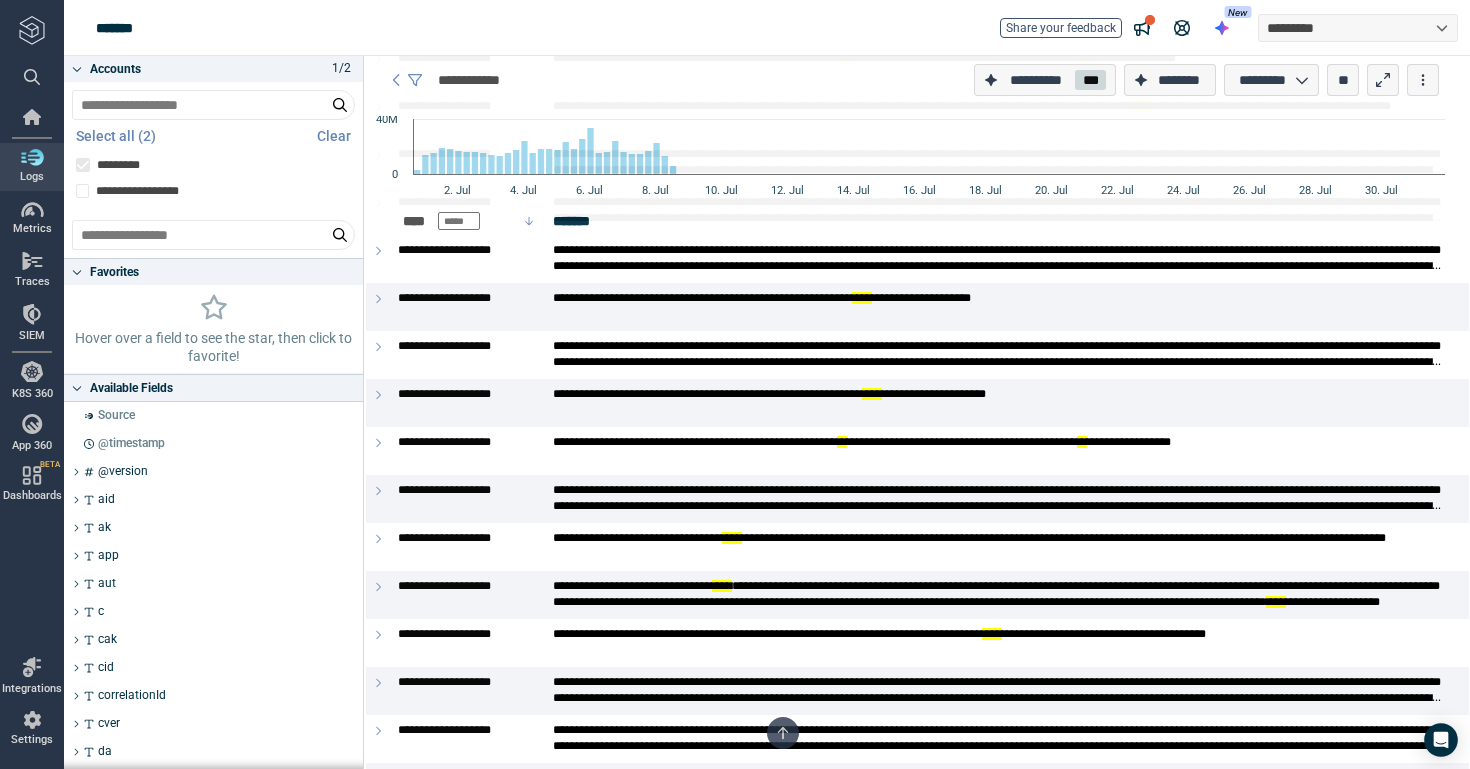 scroll, scrollTop: 4983, scrollLeft: 0, axis: vertical 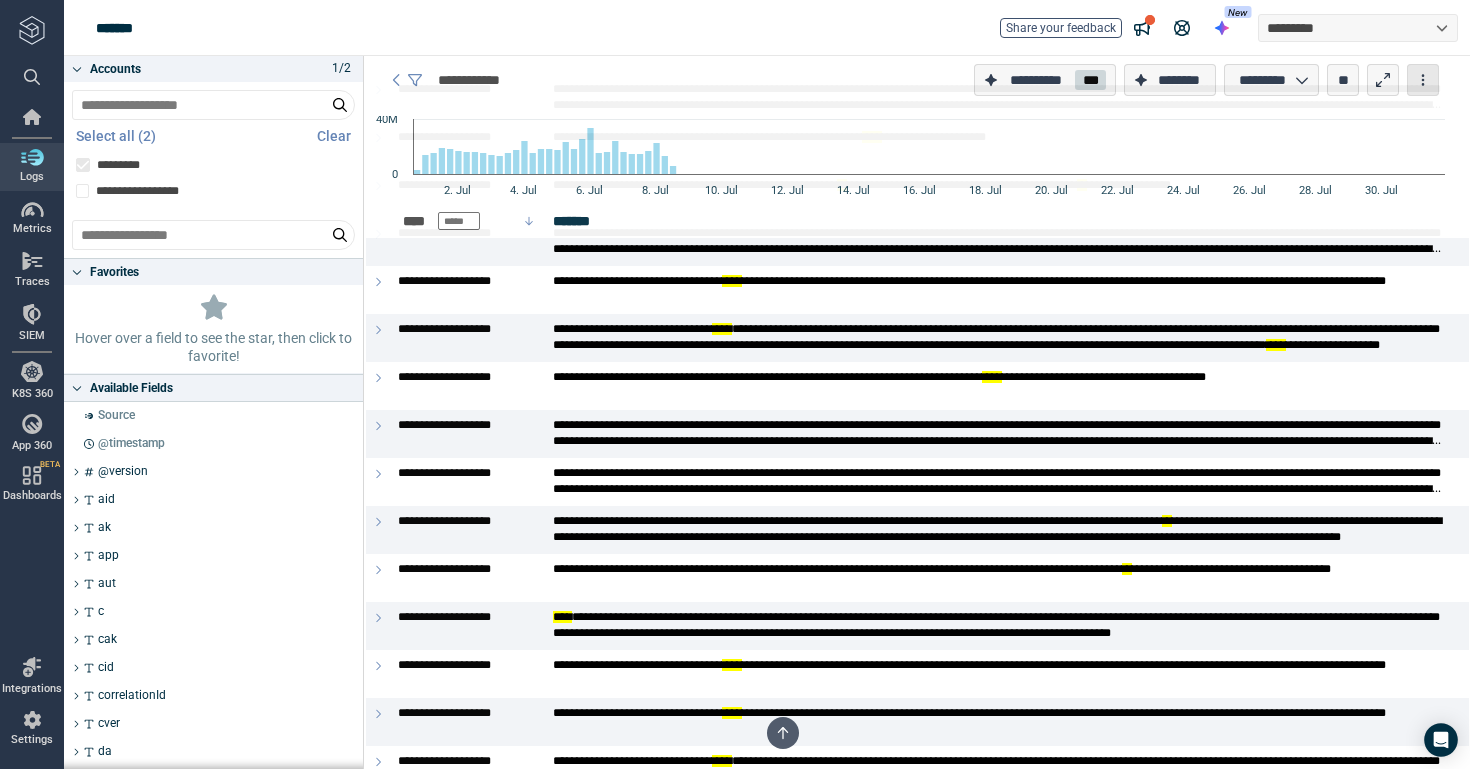 click at bounding box center (1423, 80) 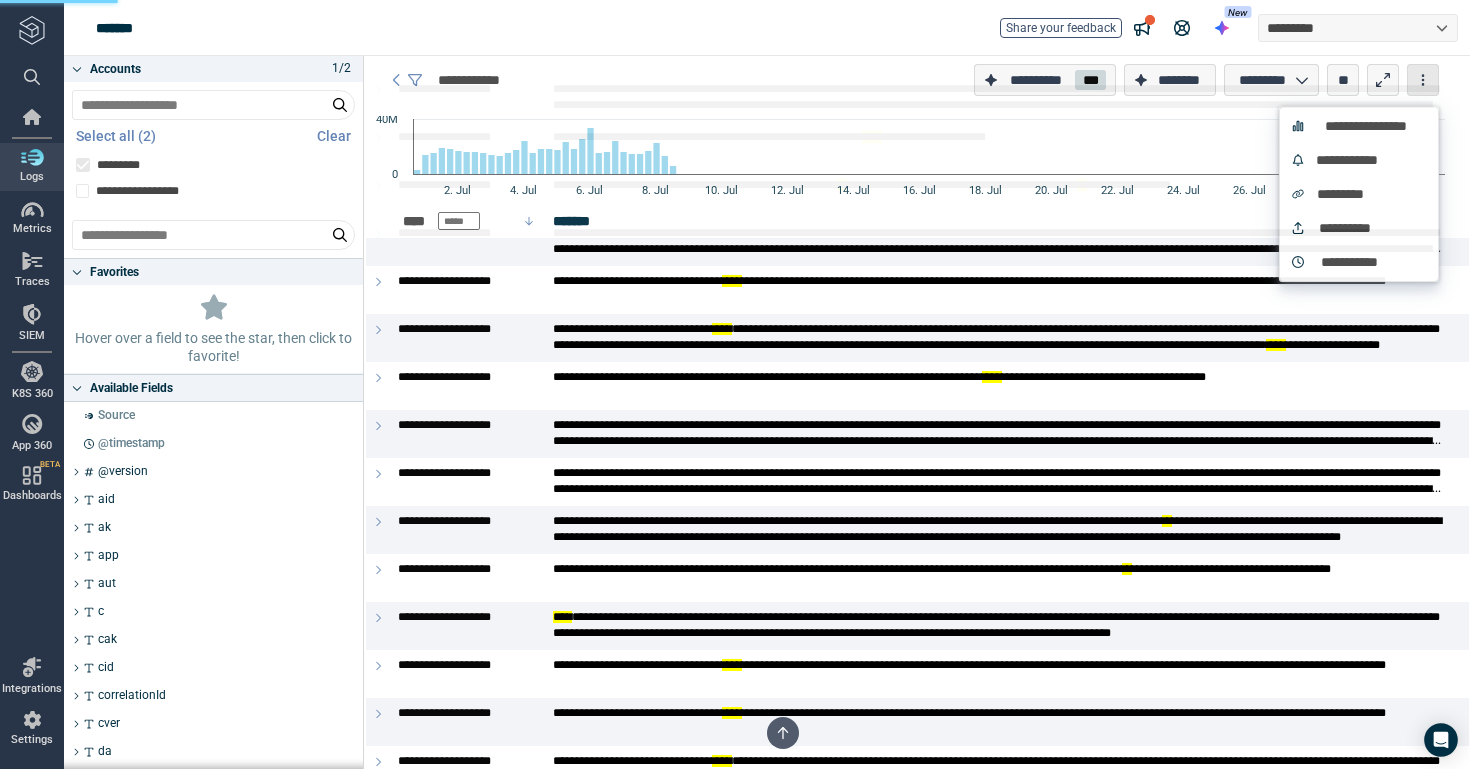 click at bounding box center (1423, 80) 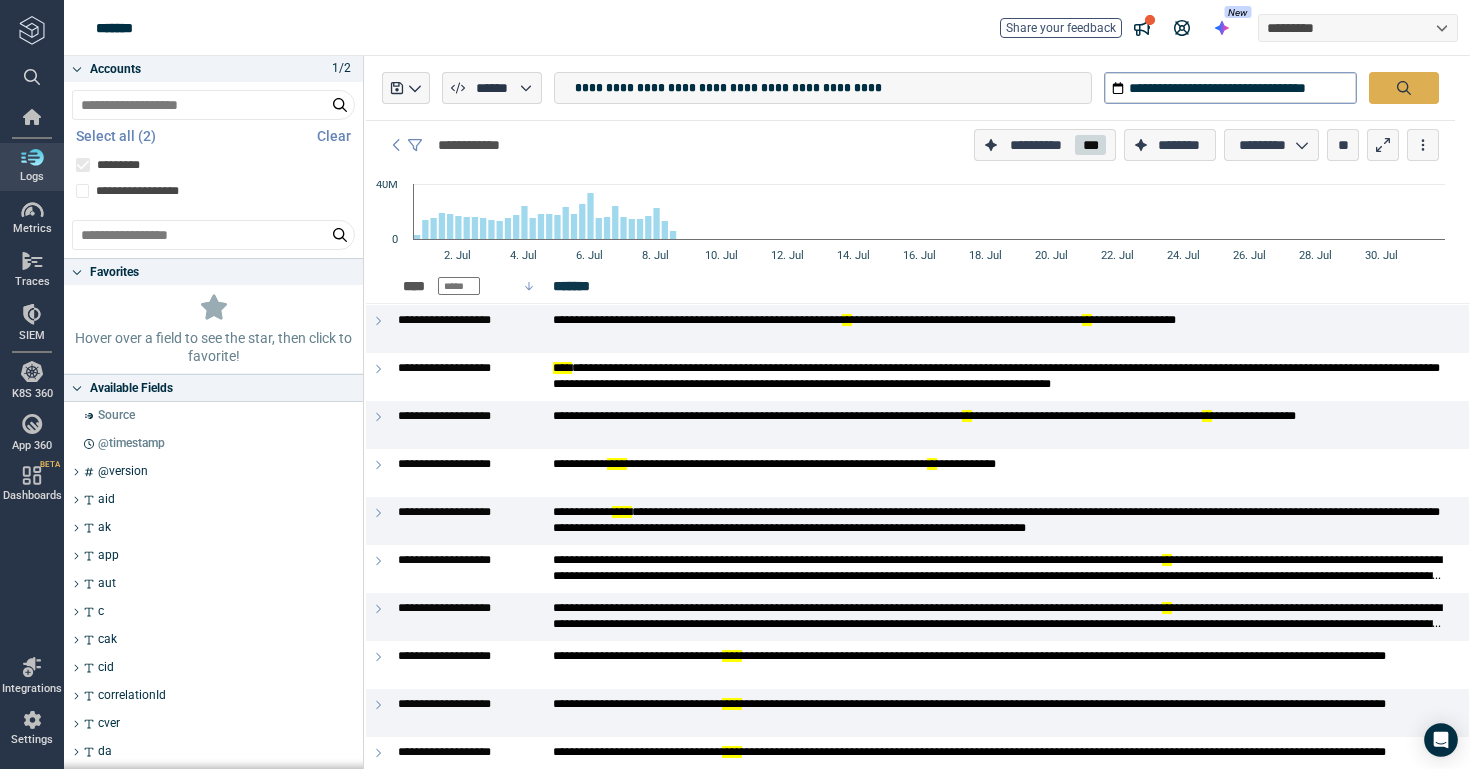 scroll, scrollTop: 0, scrollLeft: 0, axis: both 